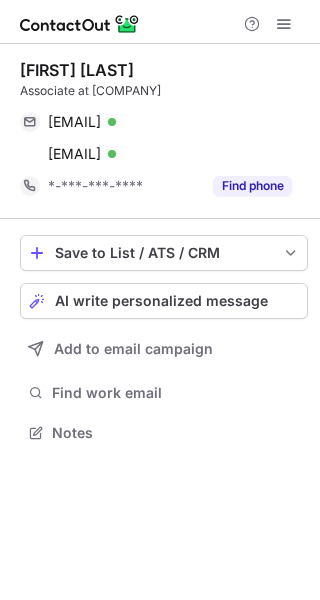 scroll, scrollTop: 0, scrollLeft: 0, axis: both 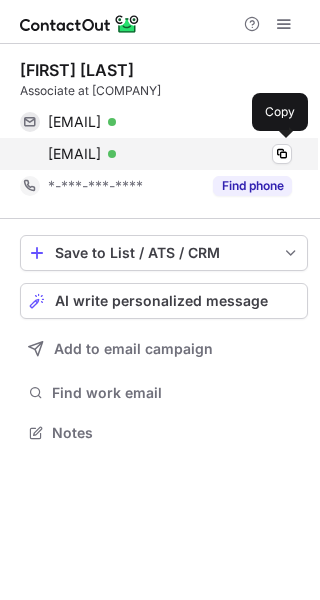 click on "grodriguezvillate@hunton.com Verified Copy" at bounding box center [156, 154] 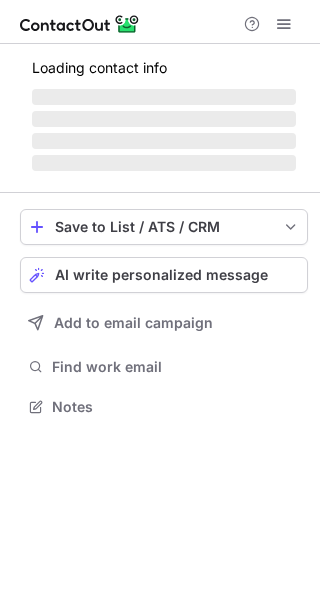 scroll, scrollTop: 0, scrollLeft: 0, axis: both 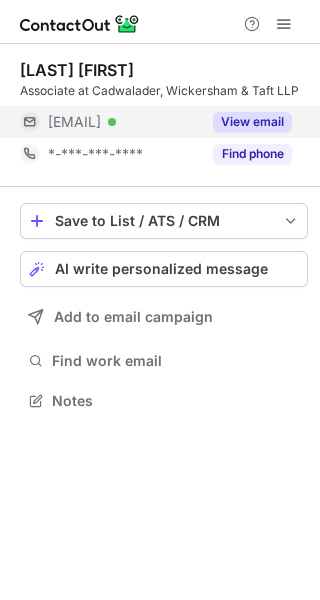 click on "***@cwt.com Verified" at bounding box center (124, 122) 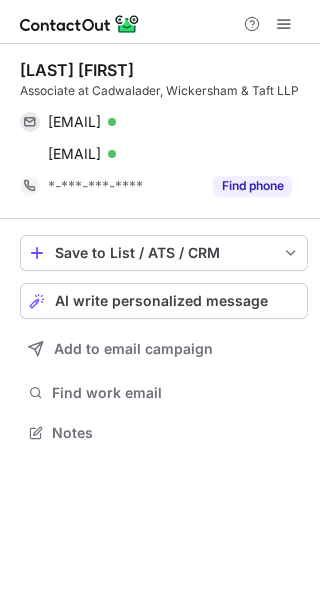 scroll, scrollTop: 10, scrollLeft: 10, axis: both 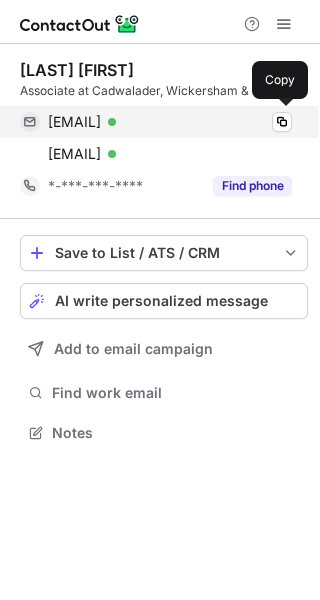 click on "[EMAIL]" at bounding box center (74, 122) 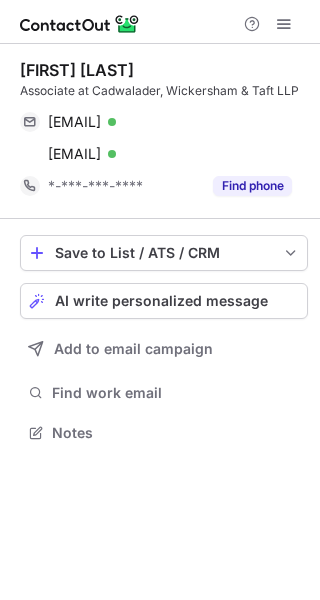 scroll, scrollTop: 0, scrollLeft: 0, axis: both 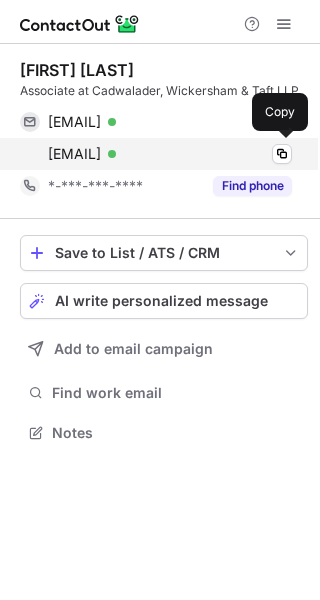 click on "[EMAIL]" at bounding box center (74, 154) 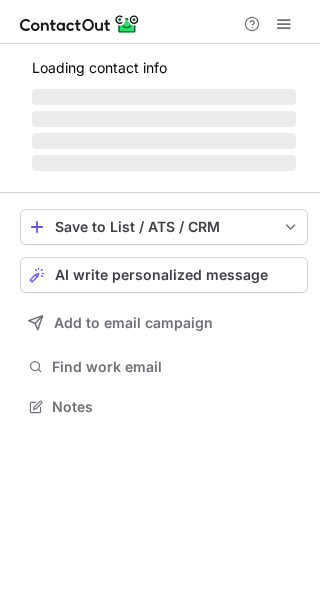 scroll, scrollTop: 0, scrollLeft: 0, axis: both 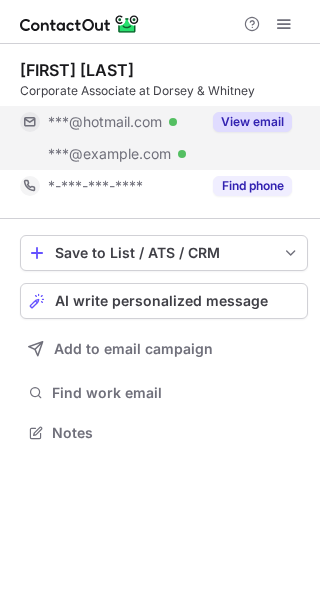 click on "***@hotmail.com" at bounding box center [105, 122] 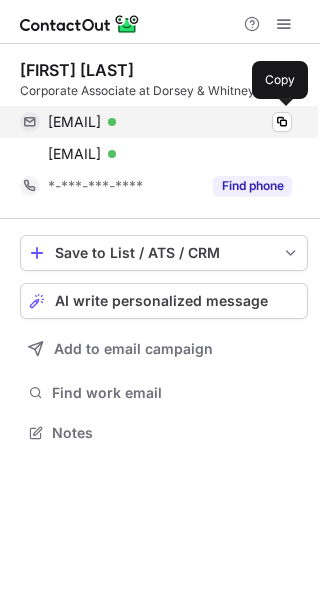 click on "patrick_biao@hotmail.com" at bounding box center (74, 122) 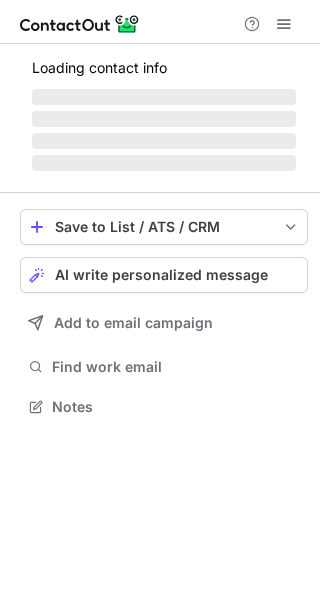 scroll, scrollTop: 0, scrollLeft: 0, axis: both 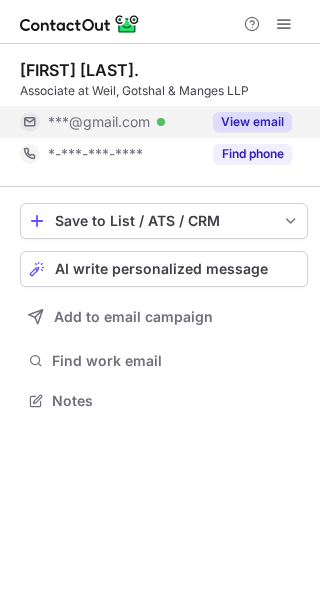 click on "***@gmail.com" at bounding box center [99, 122] 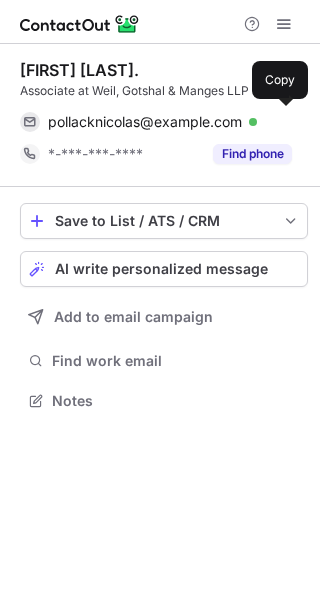 click on "pollacknicolas@gmail.com" at bounding box center (145, 122) 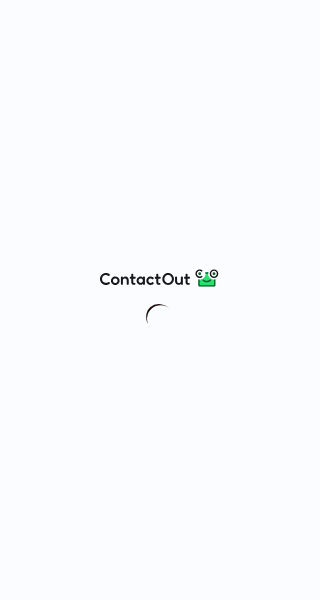 scroll, scrollTop: 0, scrollLeft: 0, axis: both 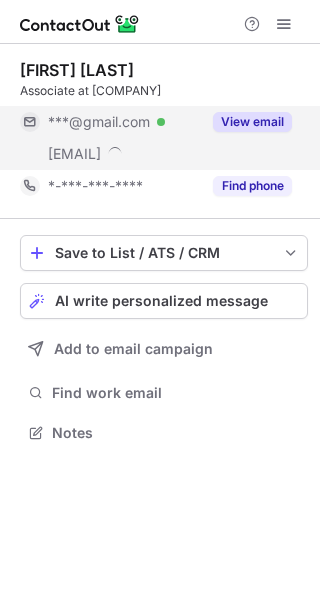 click on "***@gmail.com" at bounding box center [99, 122] 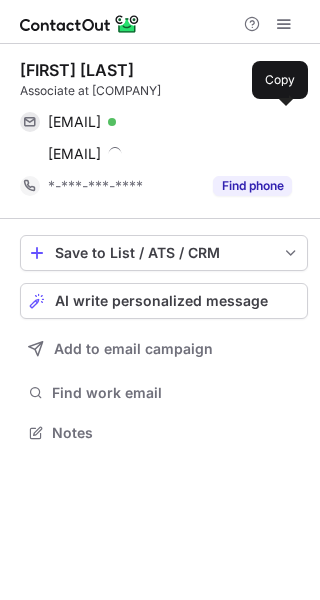 click on "[EMAIL]" at bounding box center [74, 122] 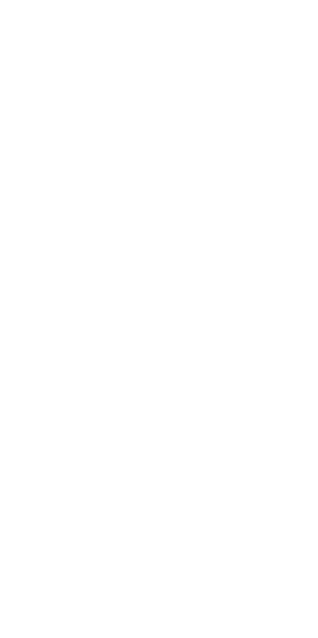scroll, scrollTop: 0, scrollLeft: 0, axis: both 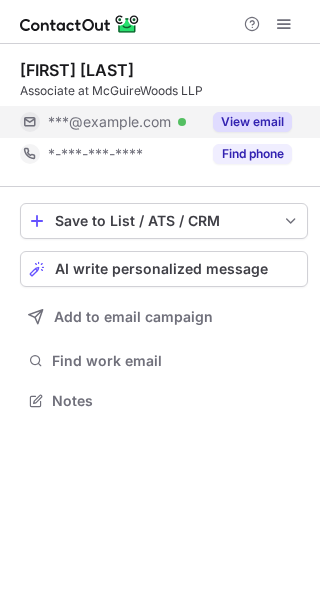 click on "***@example.com" at bounding box center (109, 122) 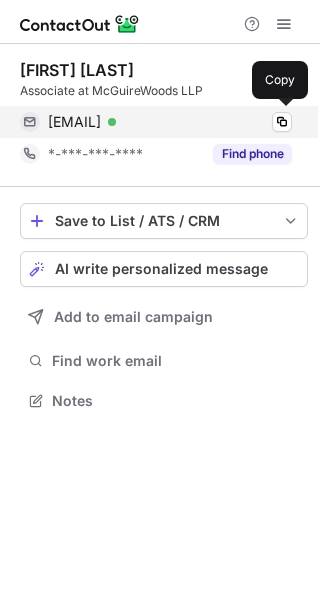 click on "[EMAIL] Verified Copy" at bounding box center [156, 122] 